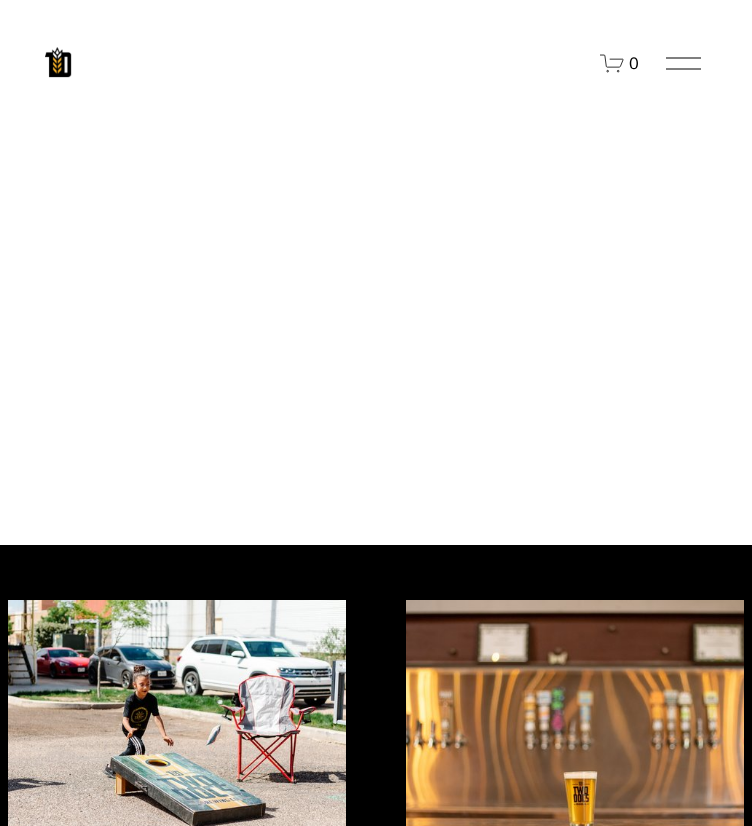 scroll, scrollTop: 0, scrollLeft: 0, axis: both 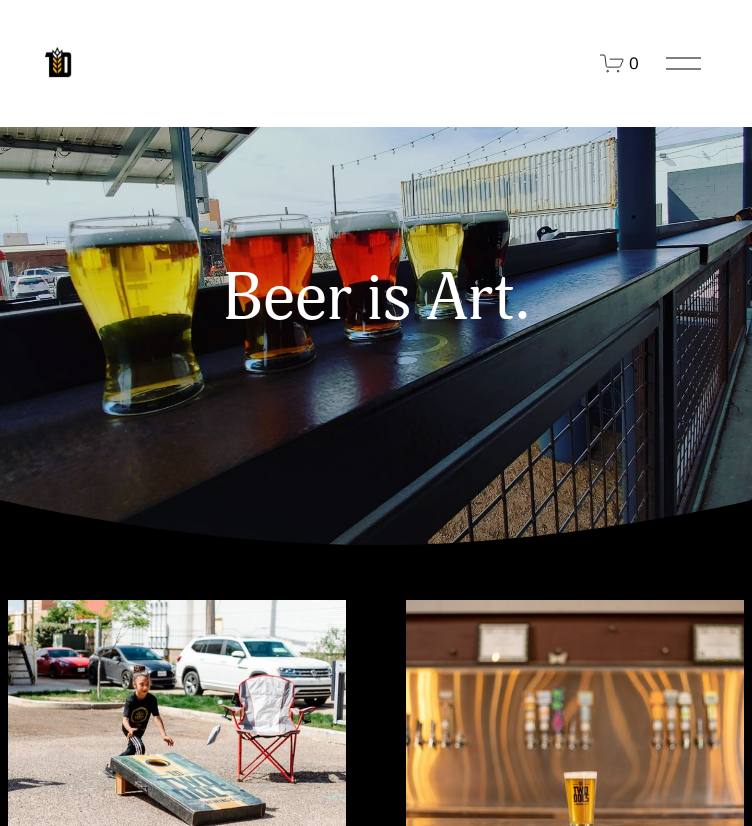 click at bounding box center [683, 58] 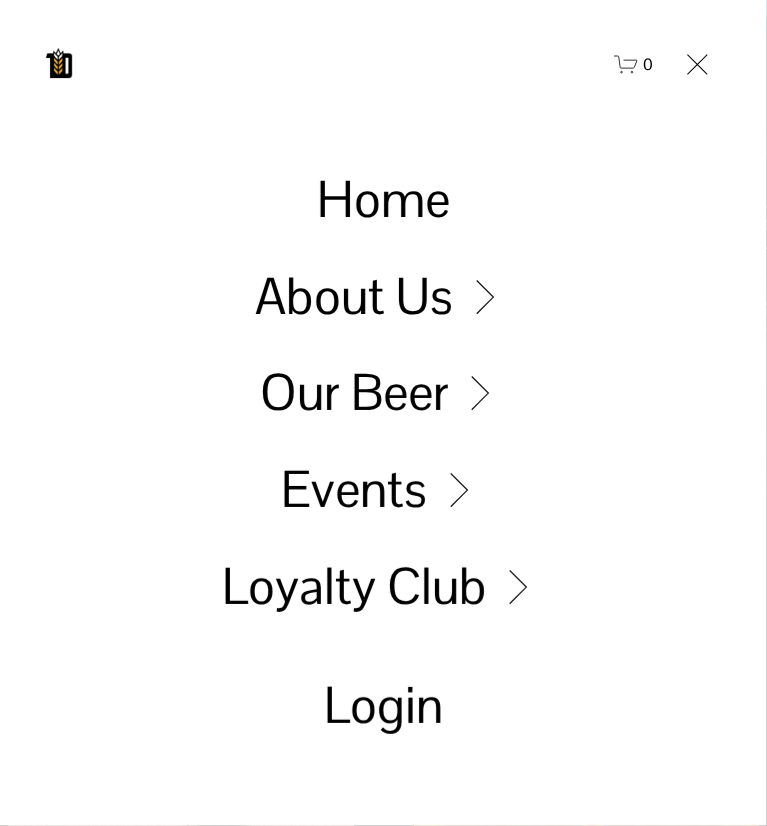 click on "Folder:
About Us" at bounding box center (383, 297) 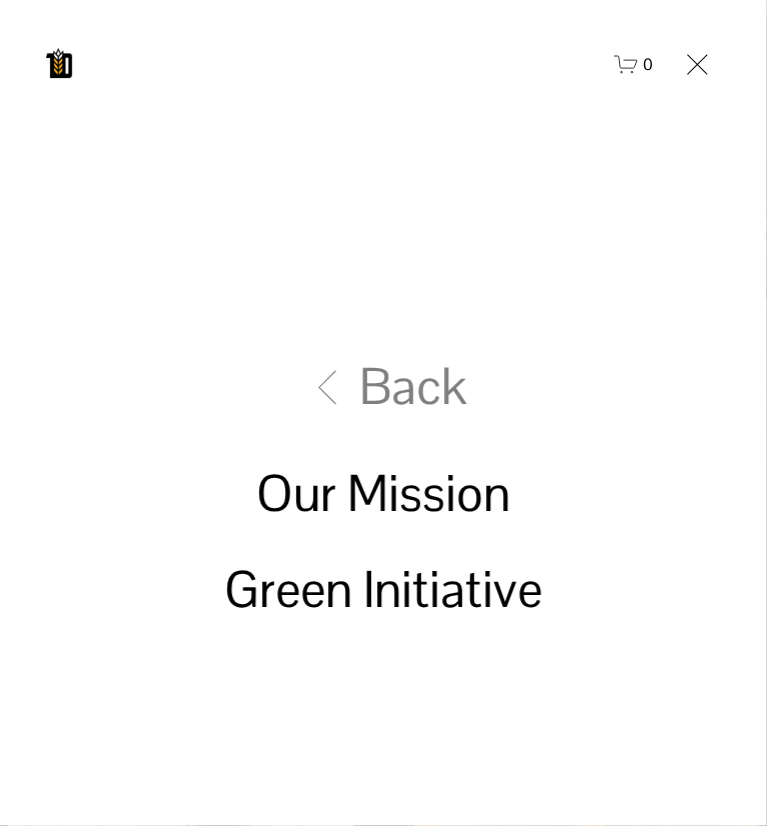 click 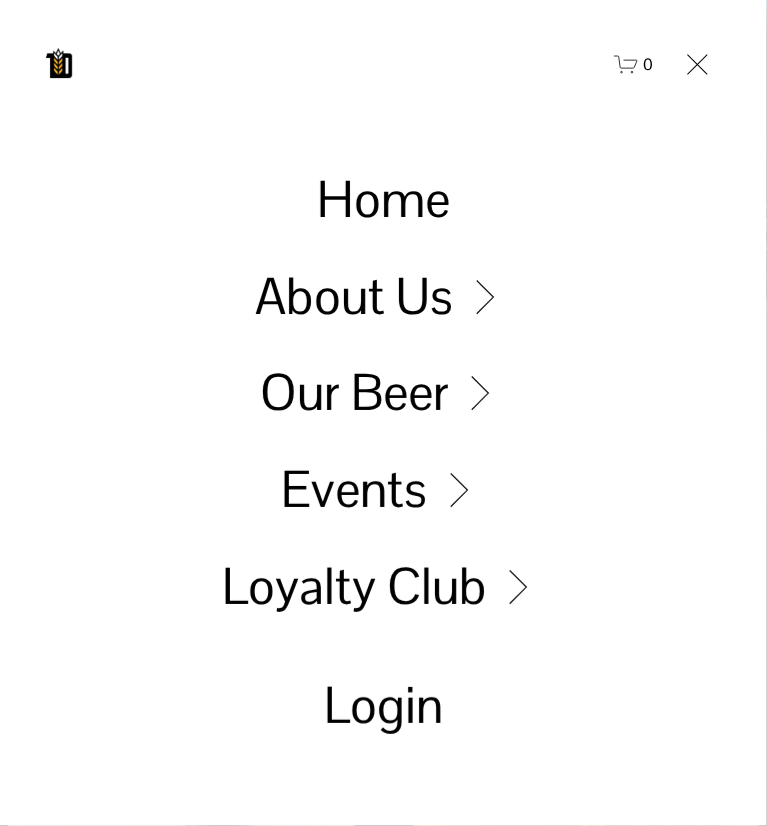scroll, scrollTop: 106, scrollLeft: 0, axis: vertical 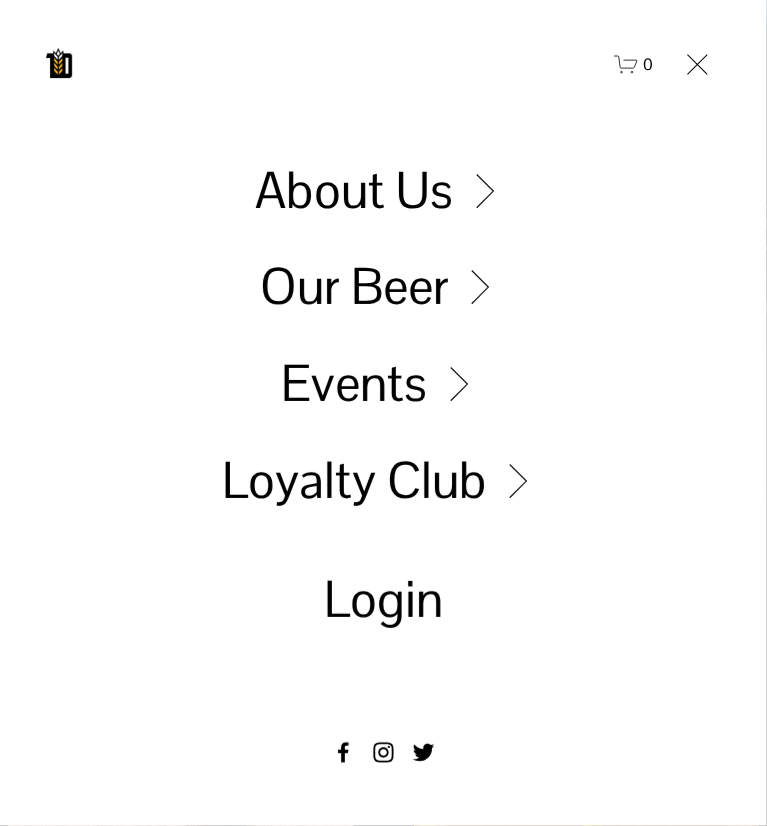 click on "Folder:
Events" at bounding box center [383, 384] 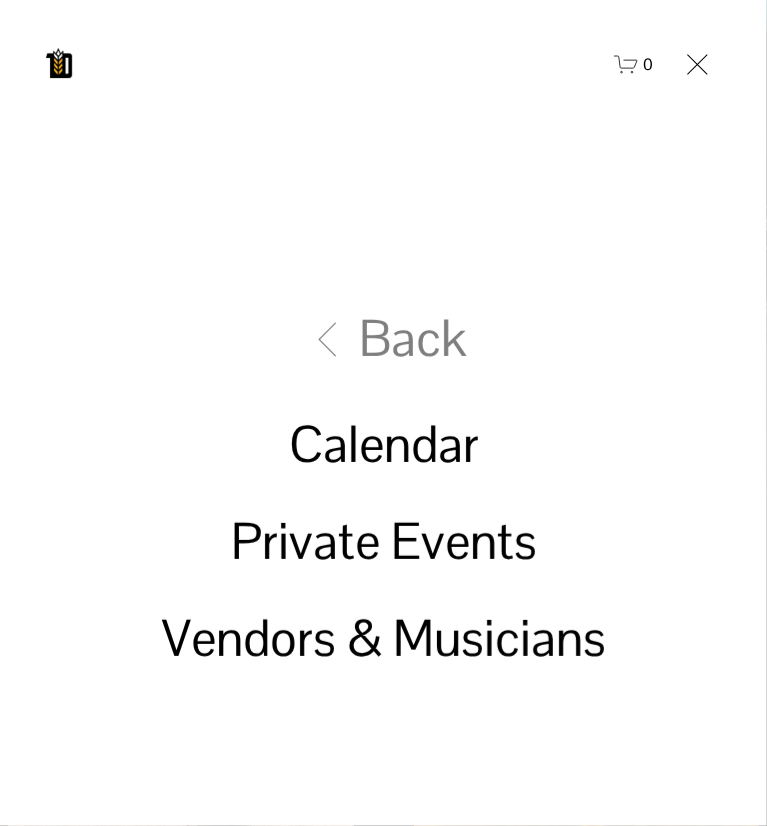 click on "Vendors & Musicians" at bounding box center [384, 639] 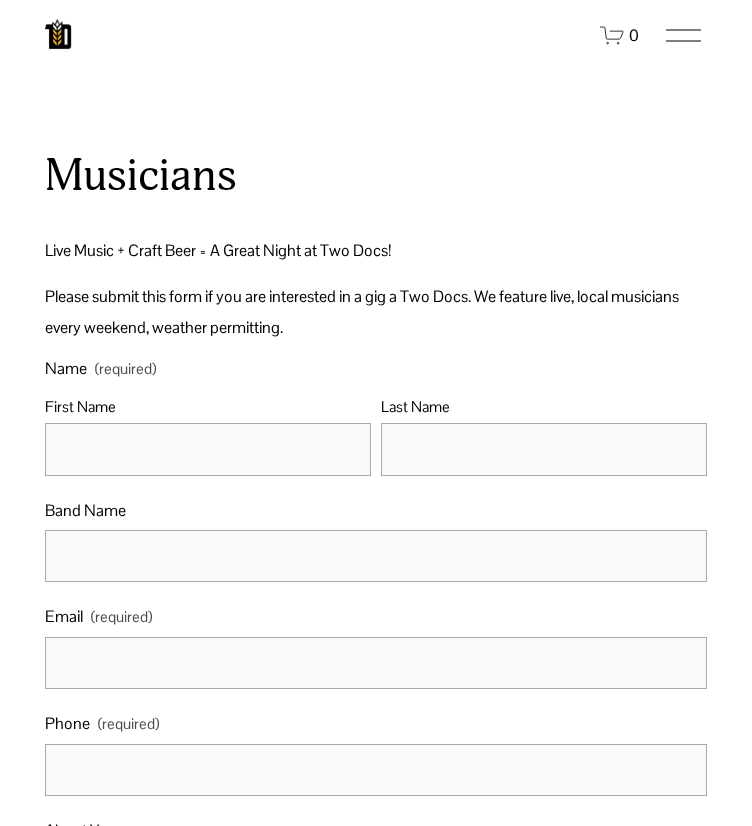 scroll, scrollTop: 0, scrollLeft: 0, axis: both 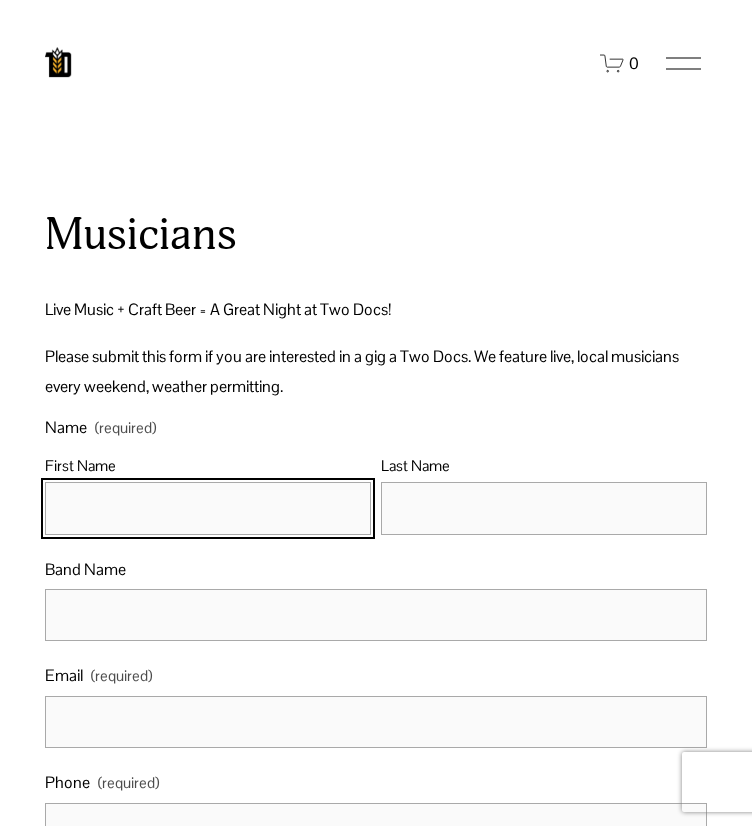click on "First Name" at bounding box center [208, 508] 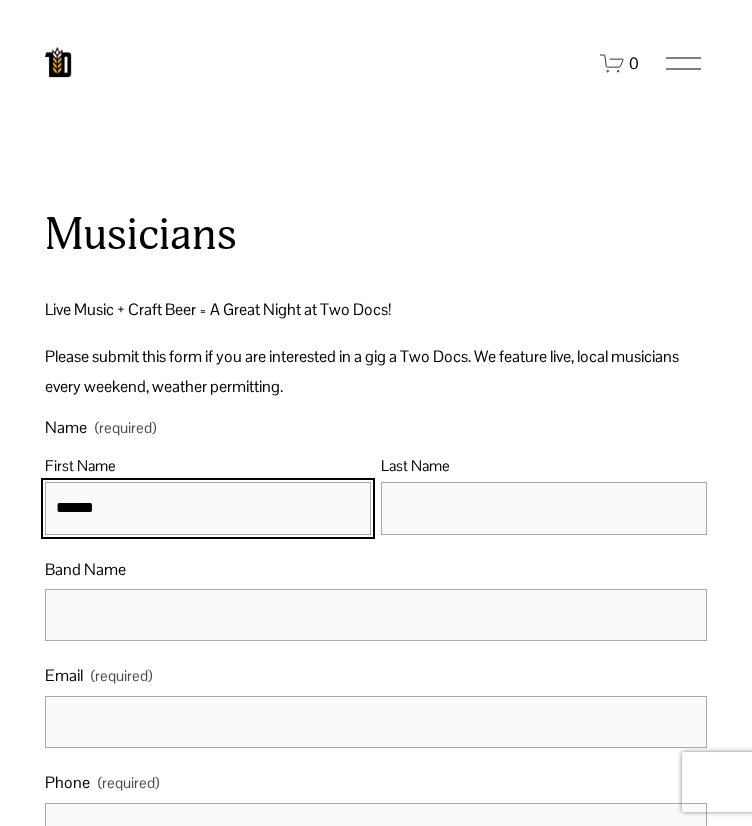 type on "******" 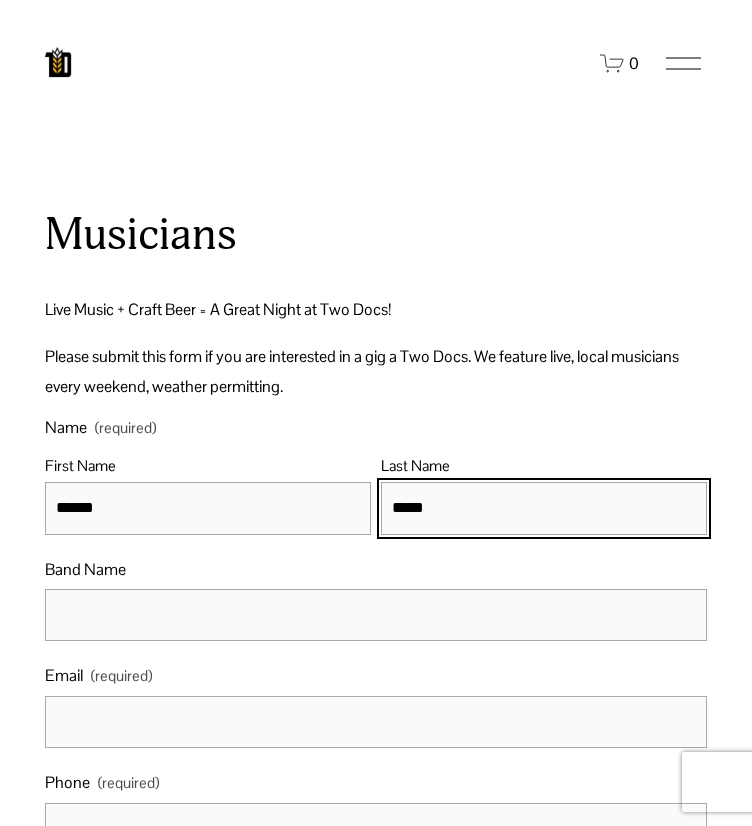 scroll, scrollTop: 171, scrollLeft: 0, axis: vertical 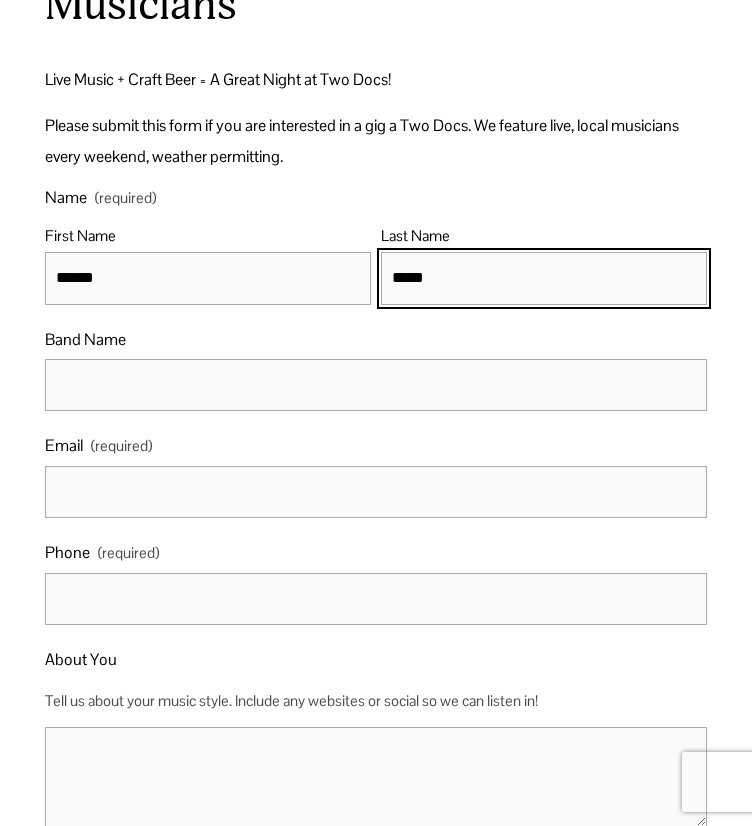 type on "*****" 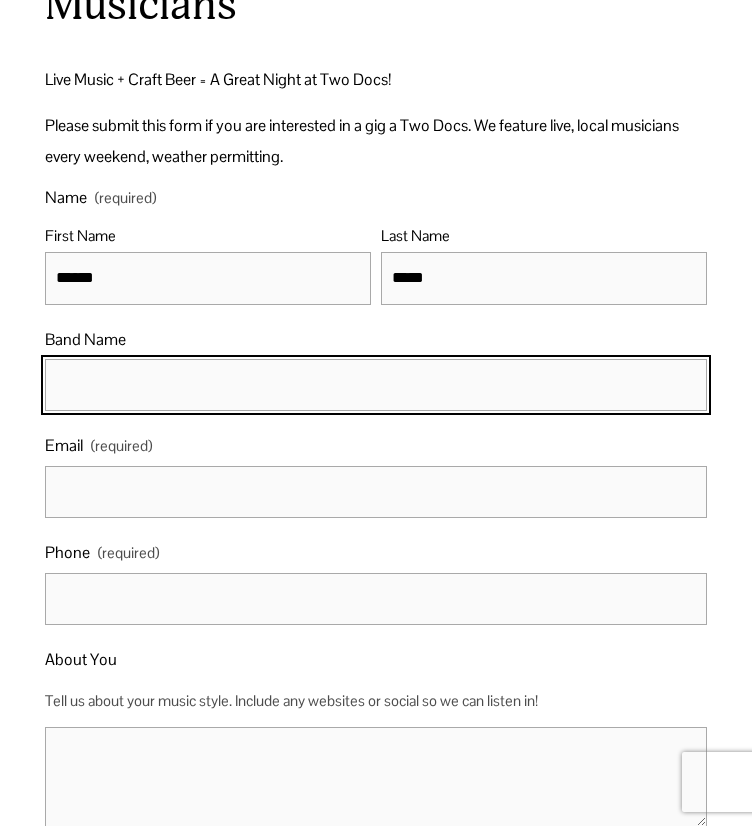click on "Band Name" at bounding box center (376, 385) 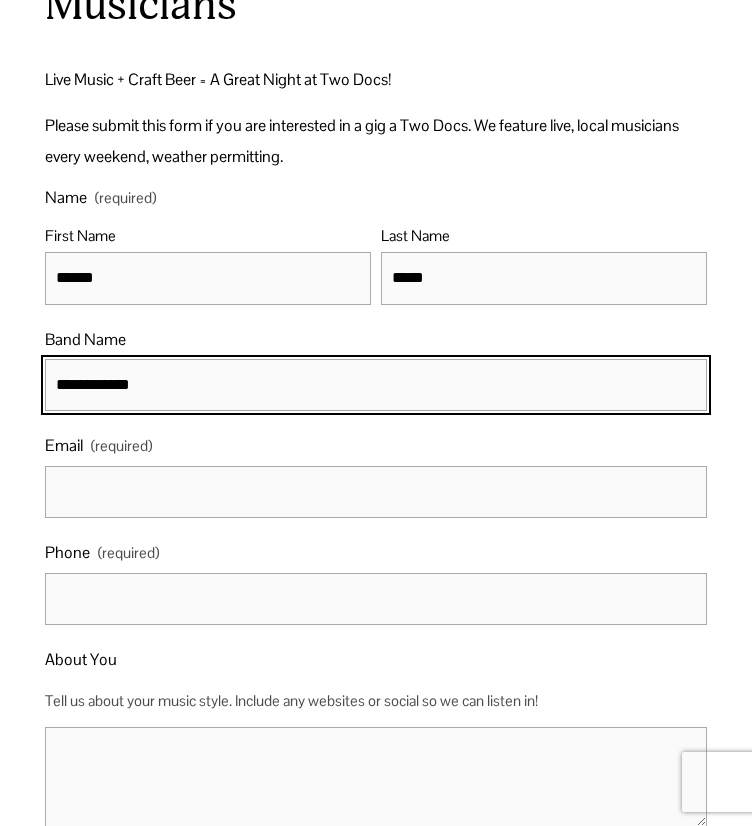 type on "**********" 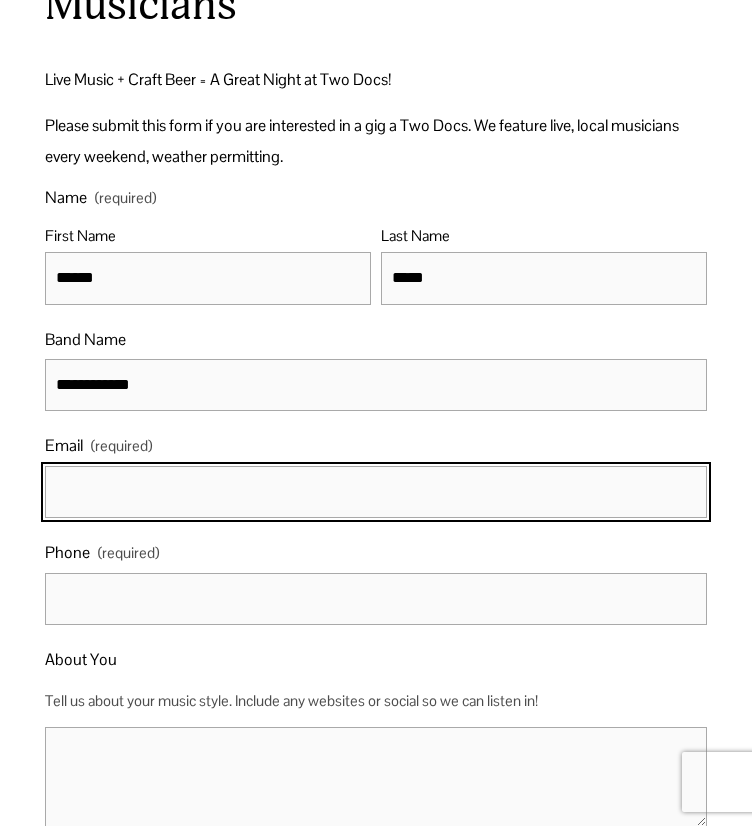 click on "Email (required)" at bounding box center (376, 492) 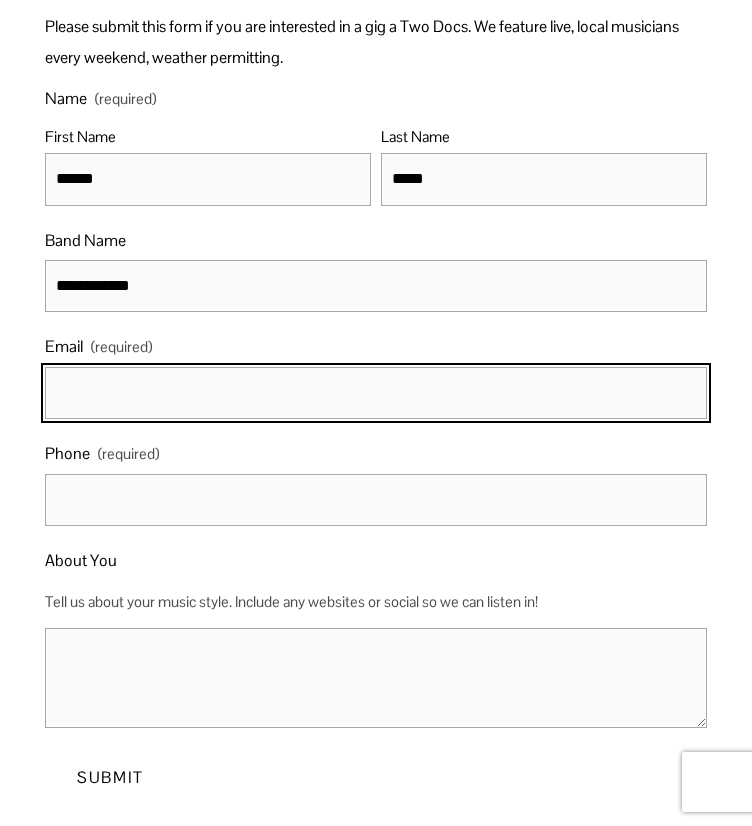 scroll, scrollTop: 276, scrollLeft: 0, axis: vertical 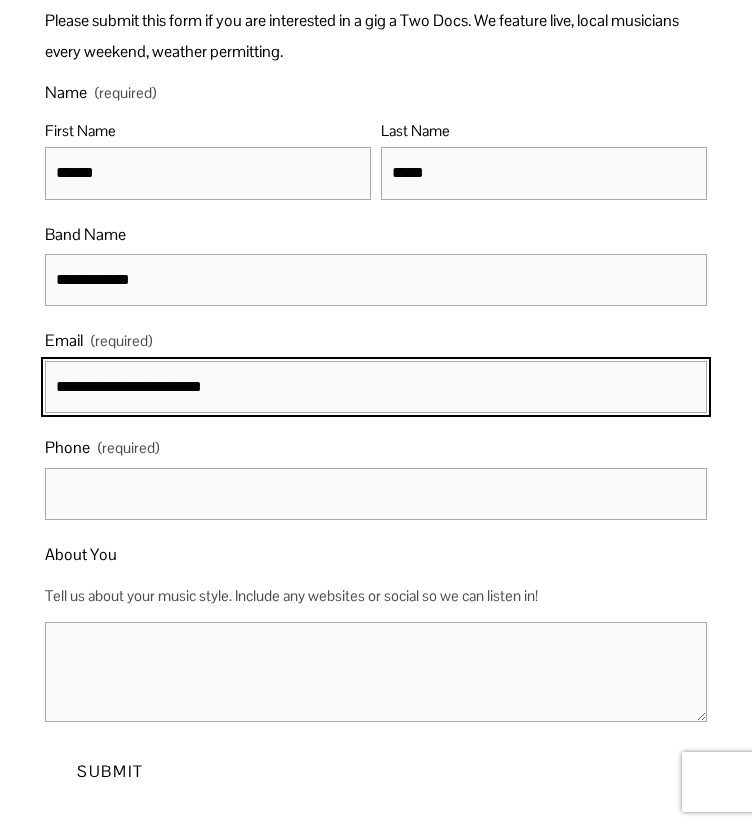 type on "**********" 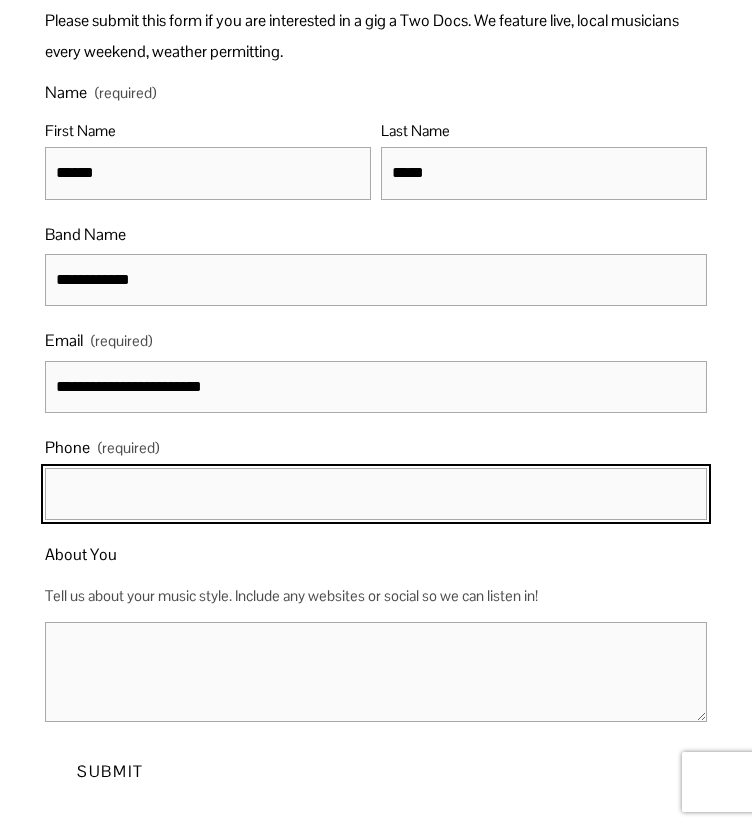 click at bounding box center [376, 494] 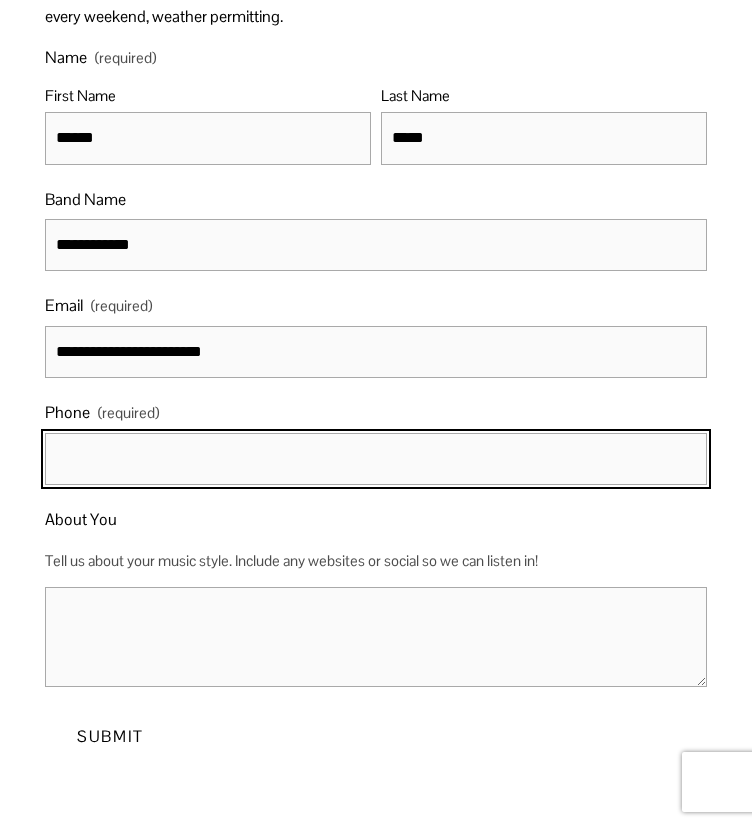 scroll, scrollTop: 316, scrollLeft: 0, axis: vertical 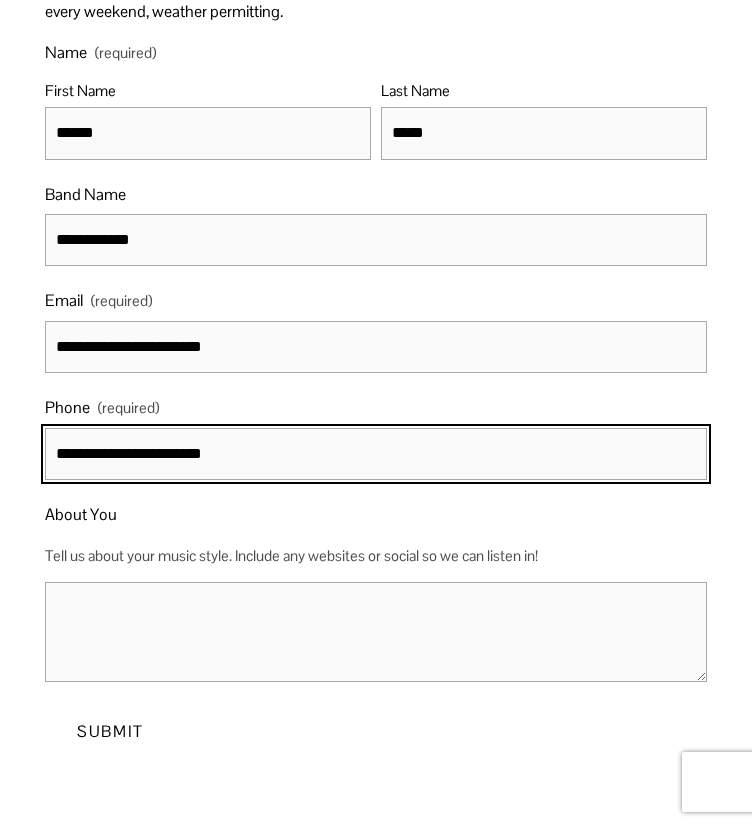 type on "**********" 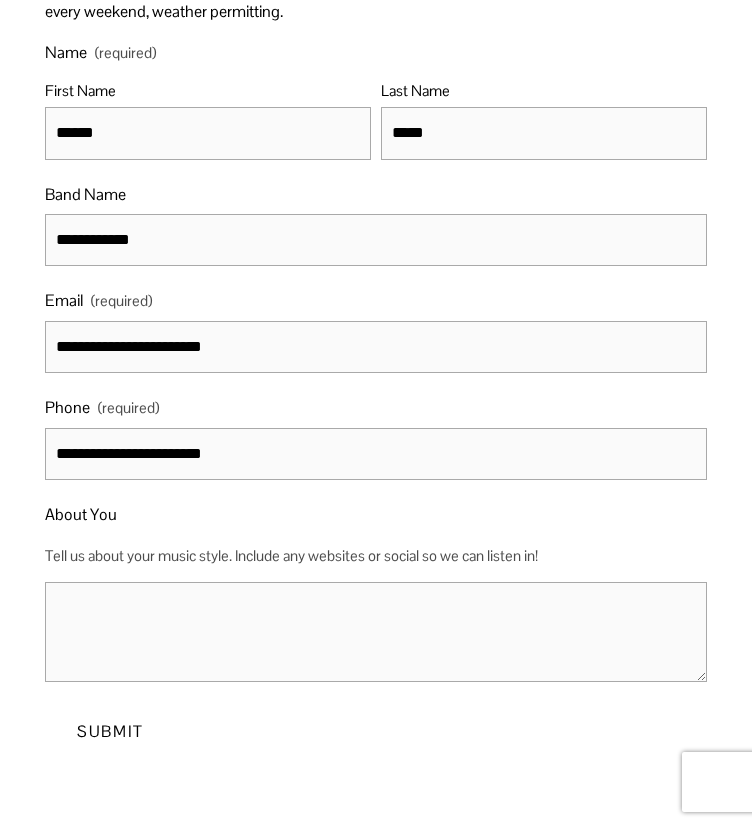 click on "About You" at bounding box center (376, 517) 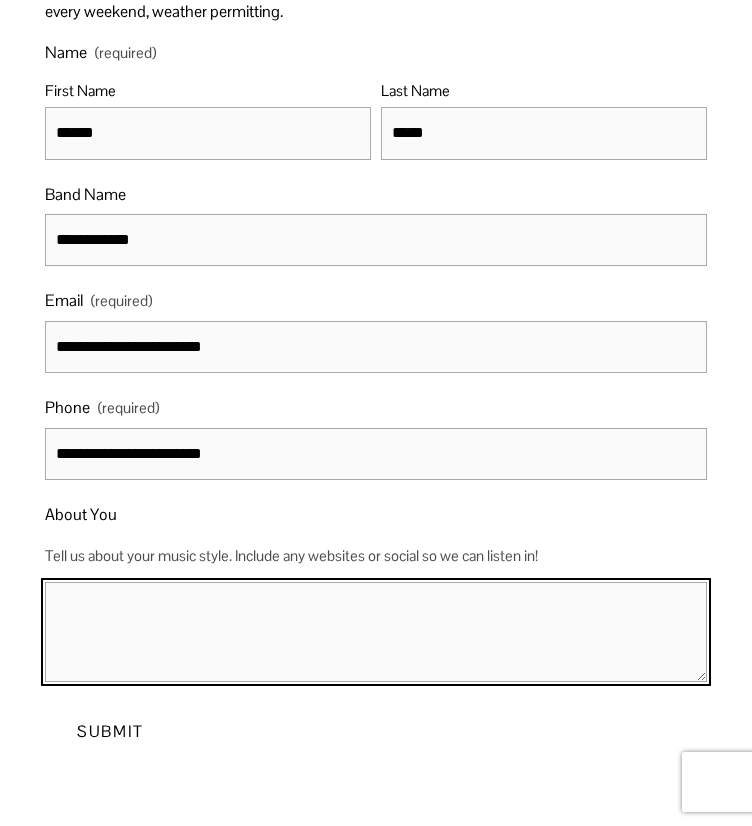 click on "About You" at bounding box center (376, 632) 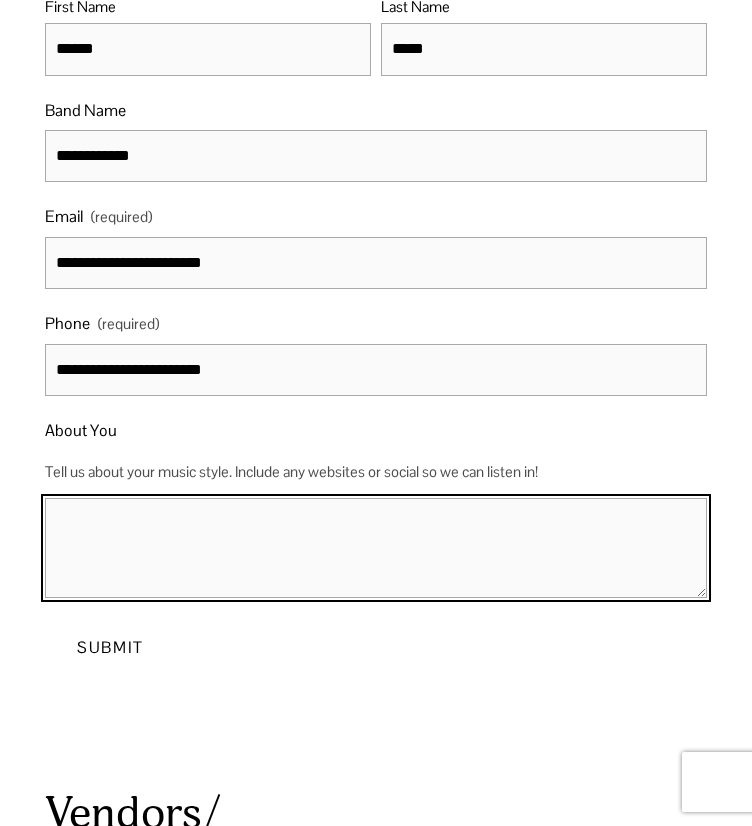 scroll, scrollTop: 400, scrollLeft: 0, axis: vertical 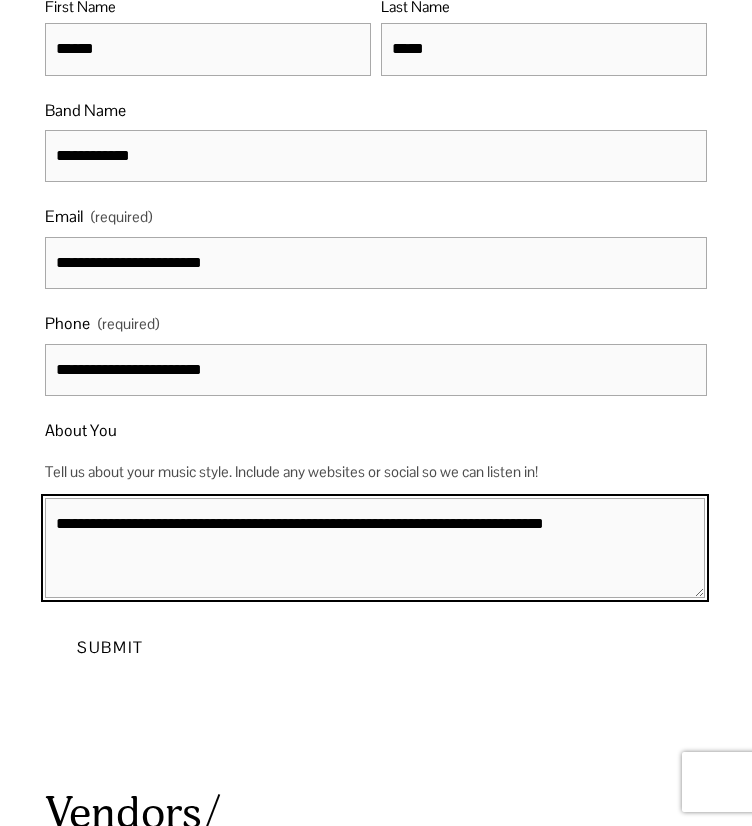 paste on "**********" 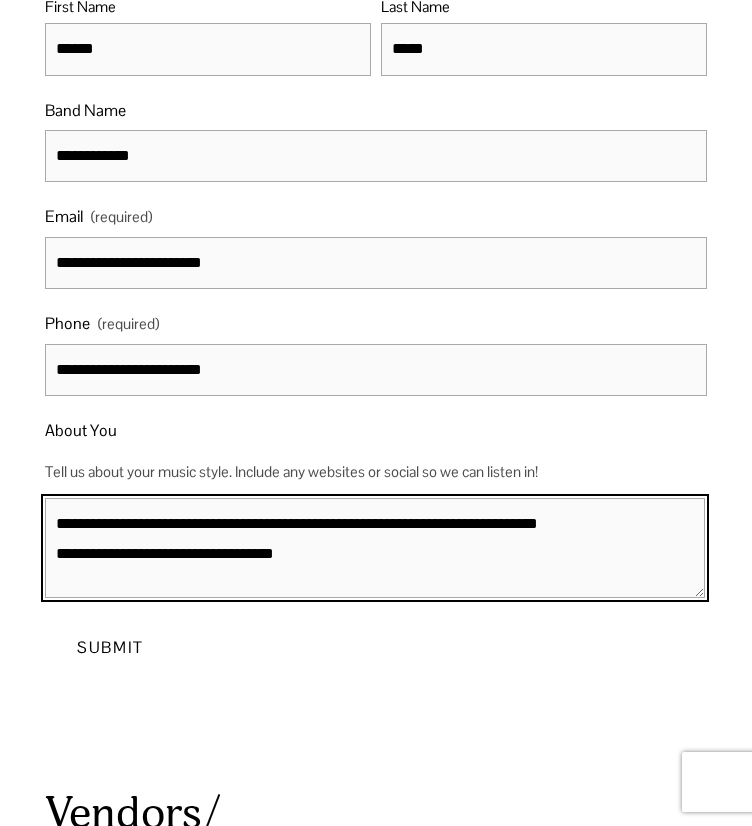 click on "**********" at bounding box center (375, 548) 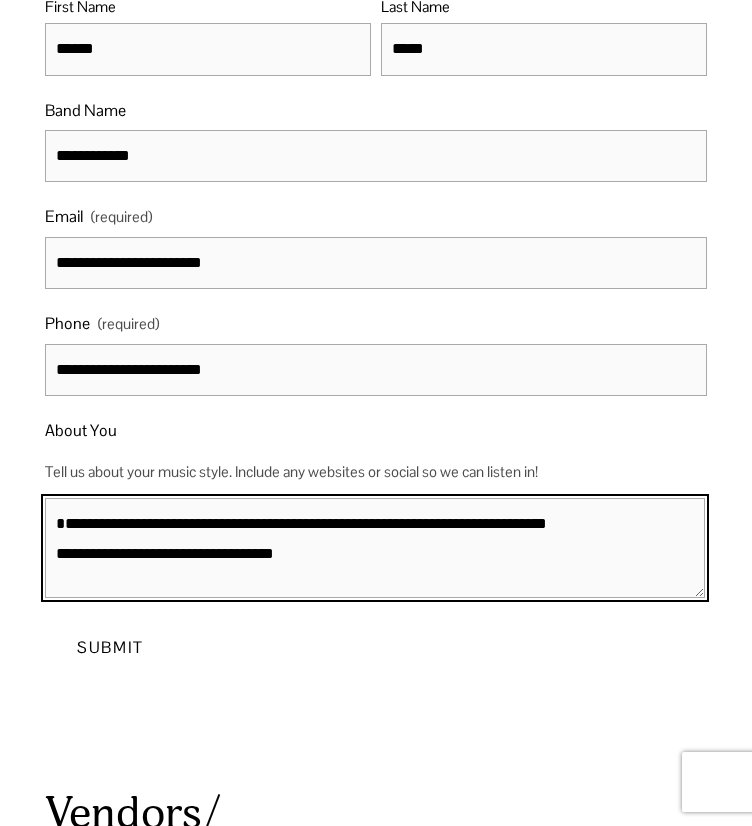 scroll, scrollTop: 0, scrollLeft: 0, axis: both 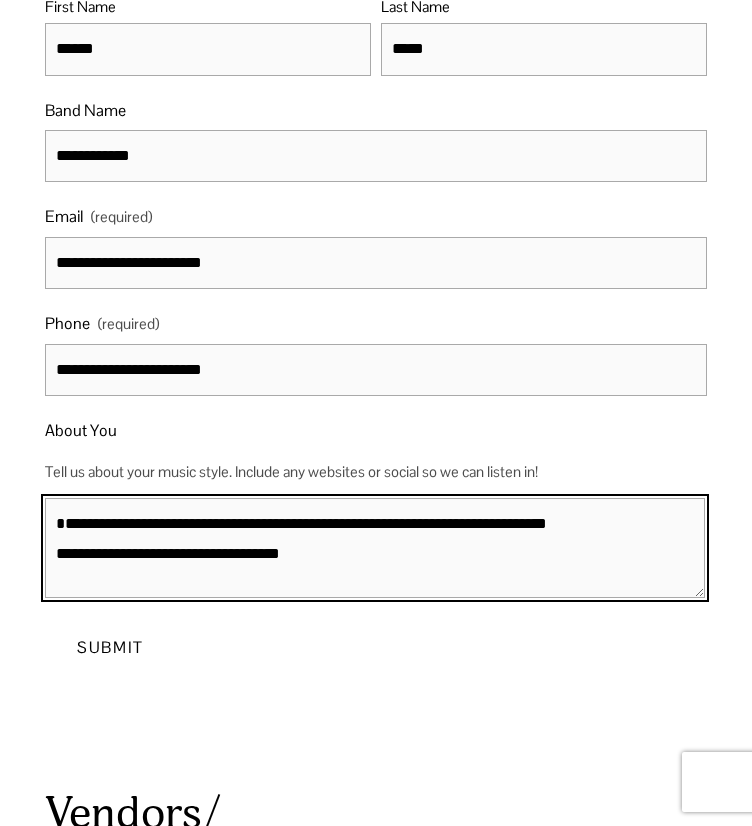 paste on "**********" 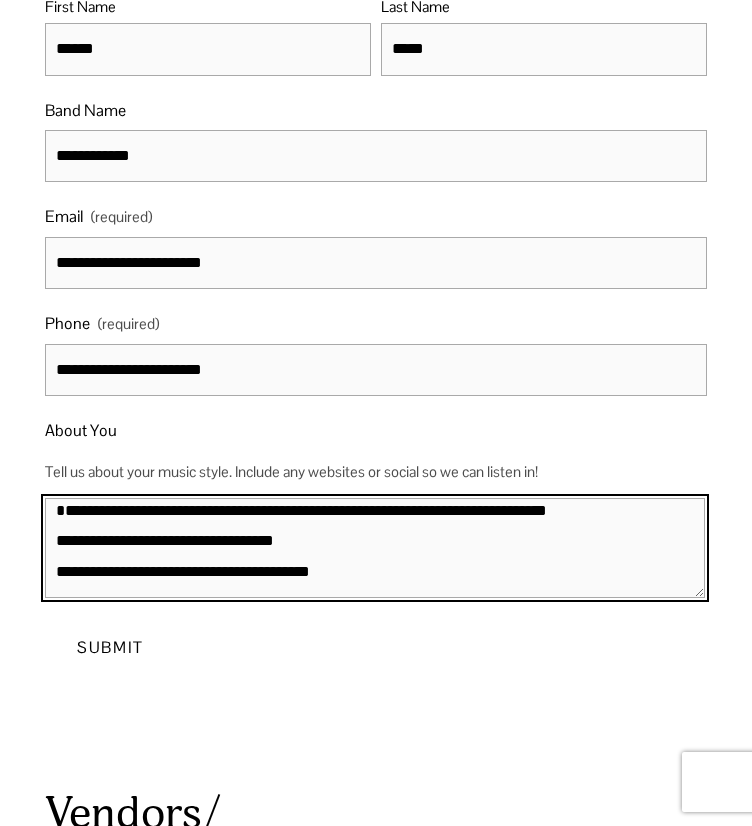 scroll, scrollTop: 0, scrollLeft: 0, axis: both 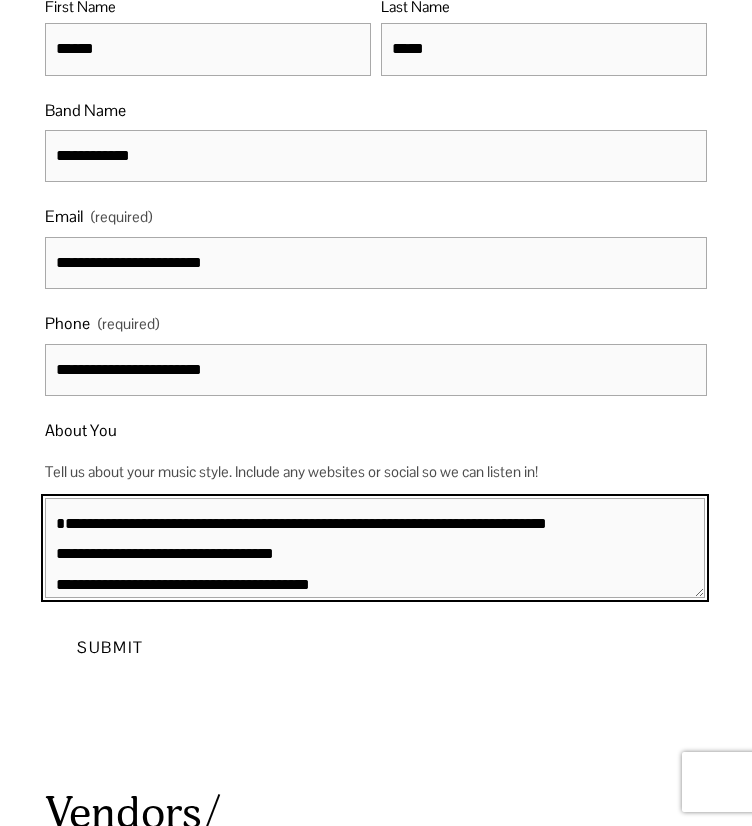click on "**********" at bounding box center [375, 548] 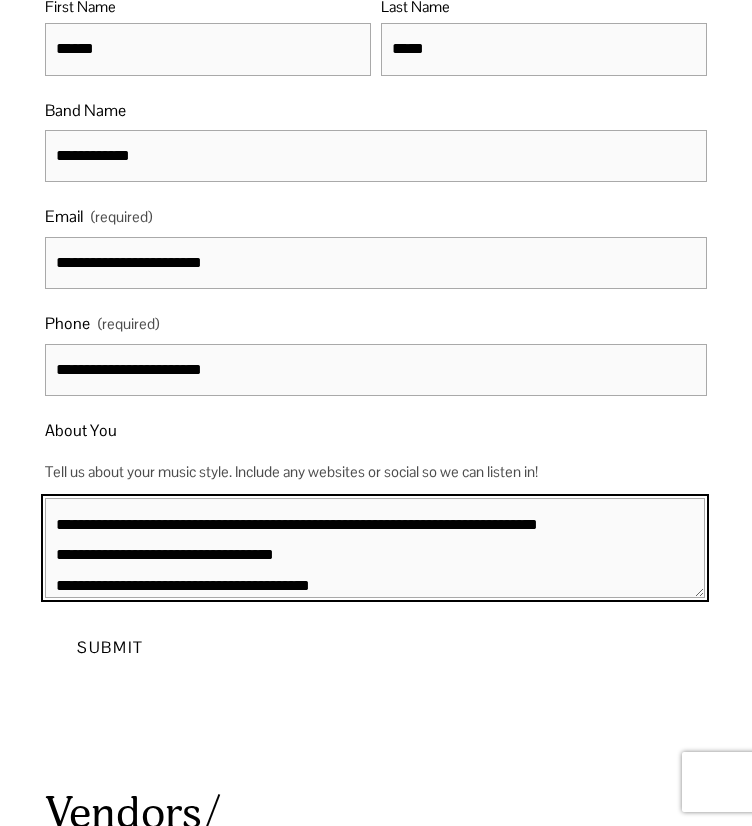 scroll, scrollTop: 64, scrollLeft: 0, axis: vertical 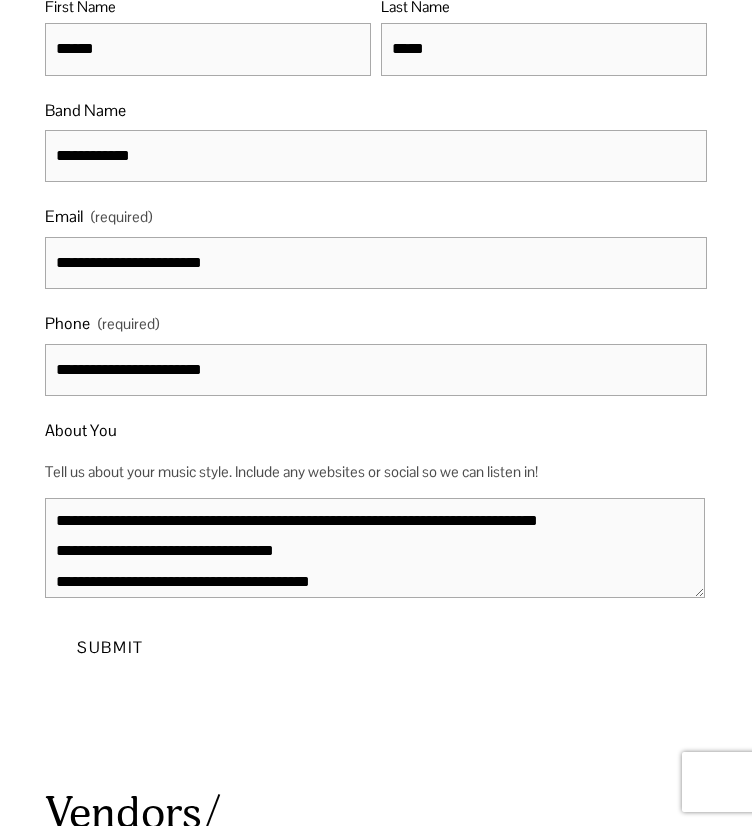 click on "**********" at bounding box center [376, 212] 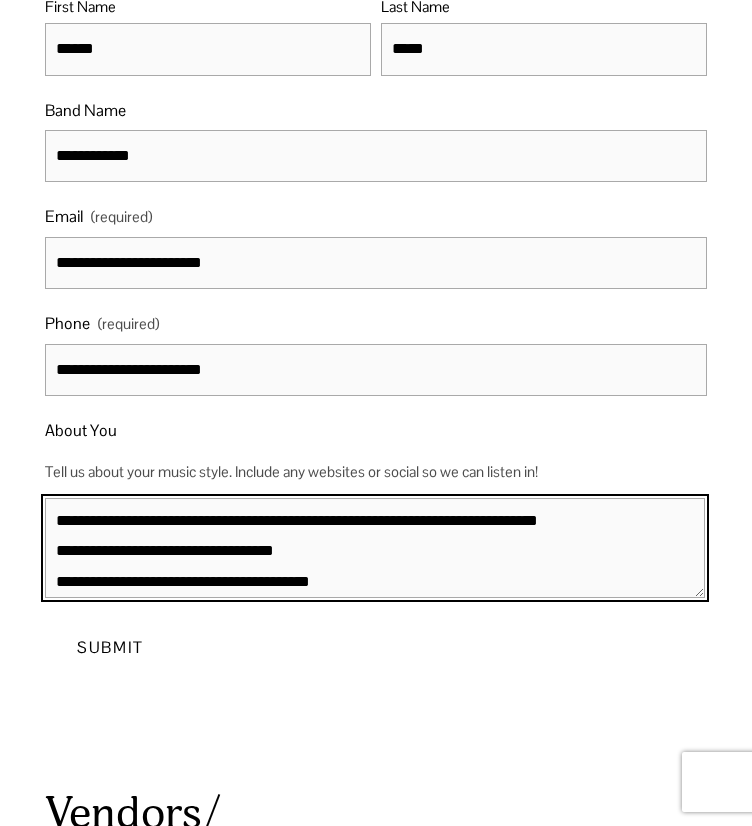 click on "**********" at bounding box center [375, 548] 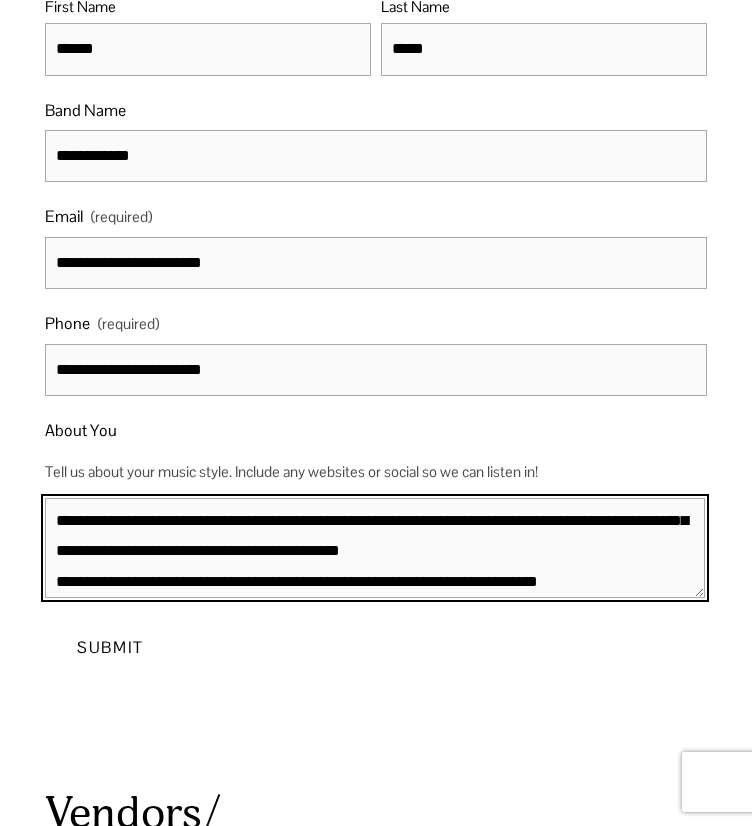 scroll, scrollTop: 76, scrollLeft: 0, axis: vertical 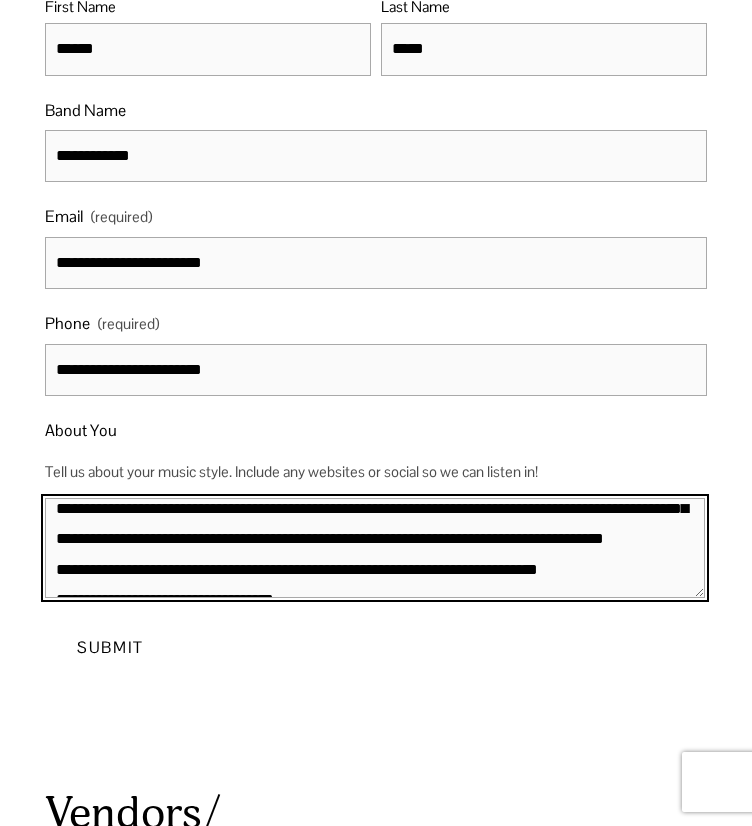 click on "**********" at bounding box center [375, 548] 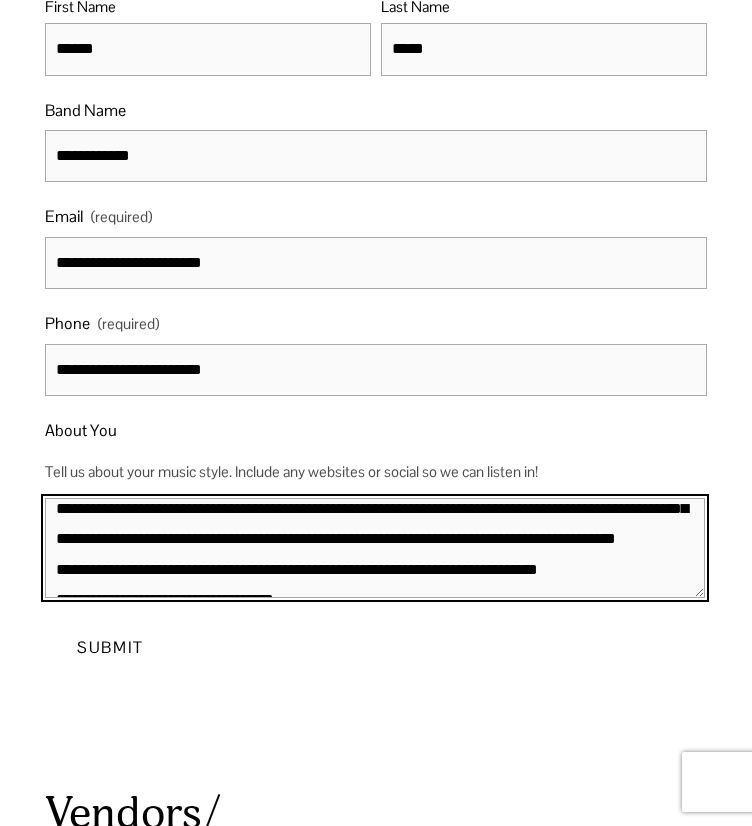 click on "**********" at bounding box center (375, 548) 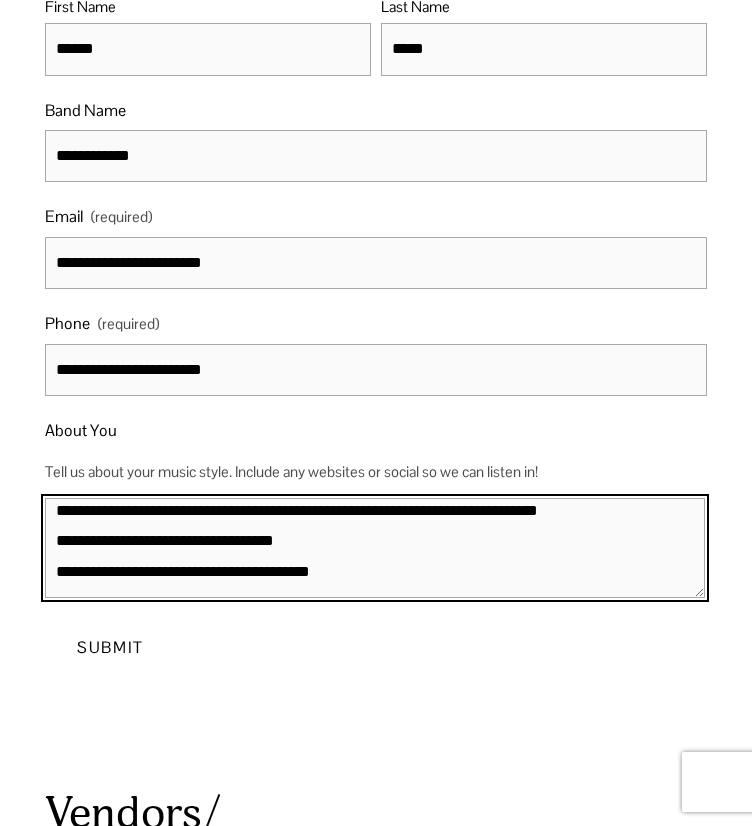 scroll, scrollTop: 185, scrollLeft: 0, axis: vertical 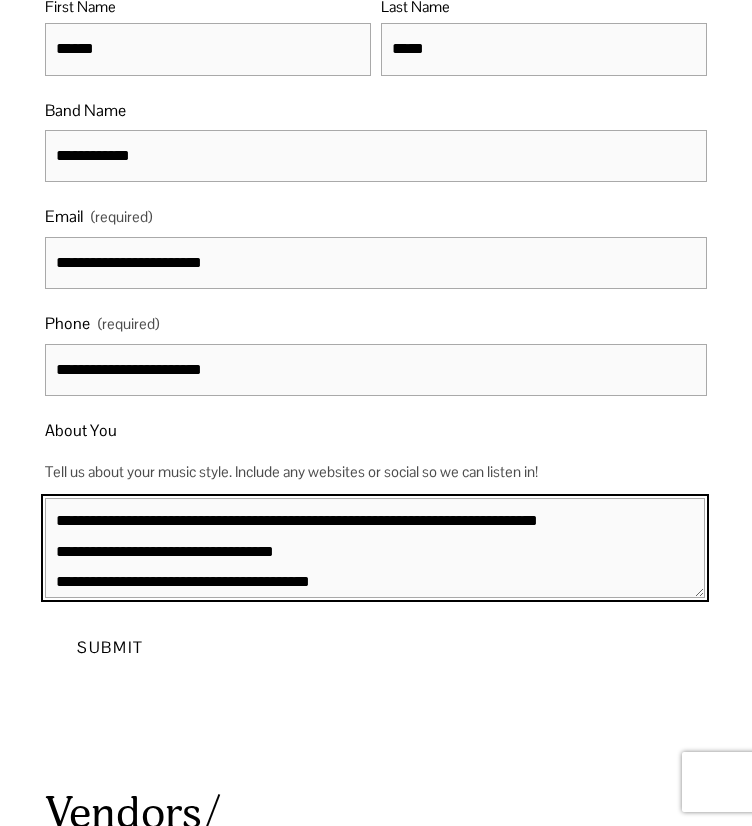 click on "**********" at bounding box center [375, 548] 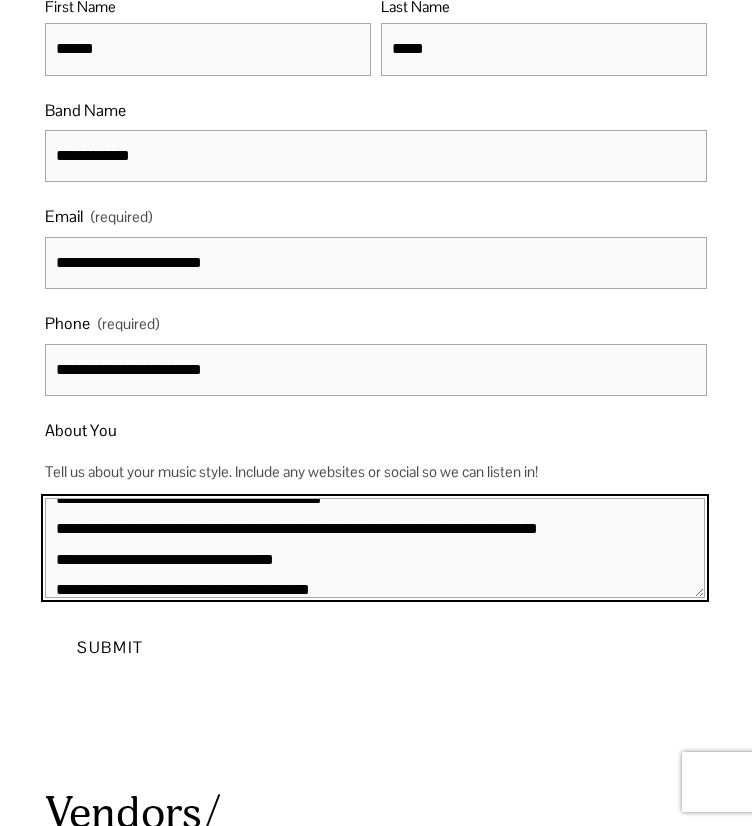 scroll, scrollTop: 174, scrollLeft: 0, axis: vertical 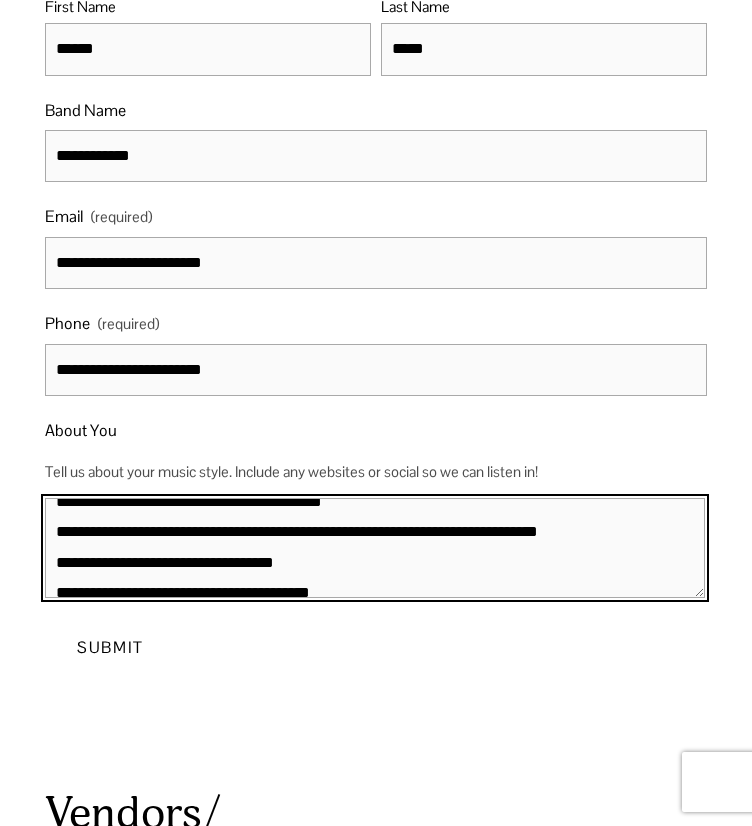 click on "**********" at bounding box center [375, 548] 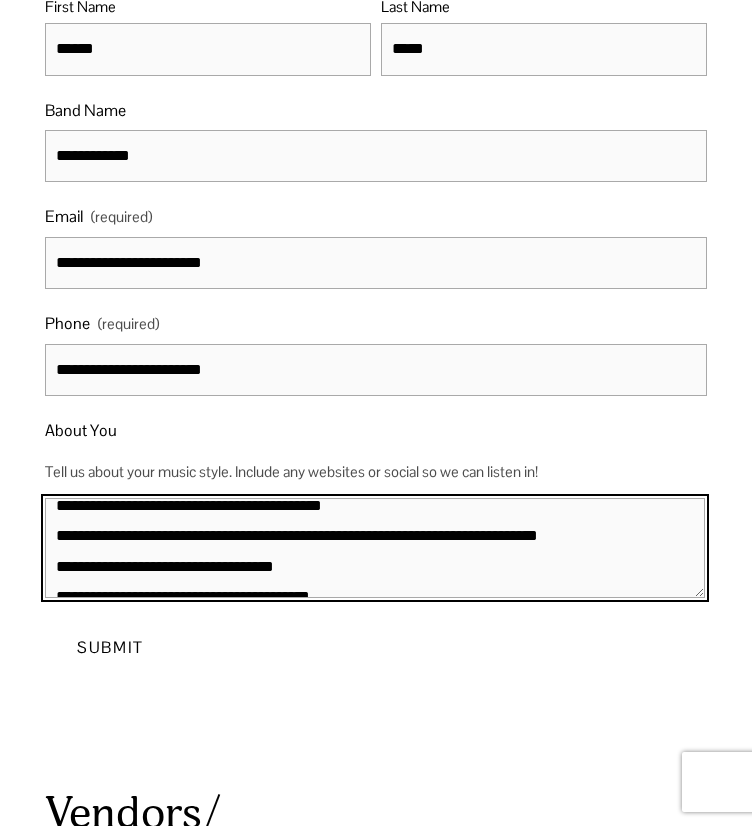 scroll, scrollTop: 167, scrollLeft: 0, axis: vertical 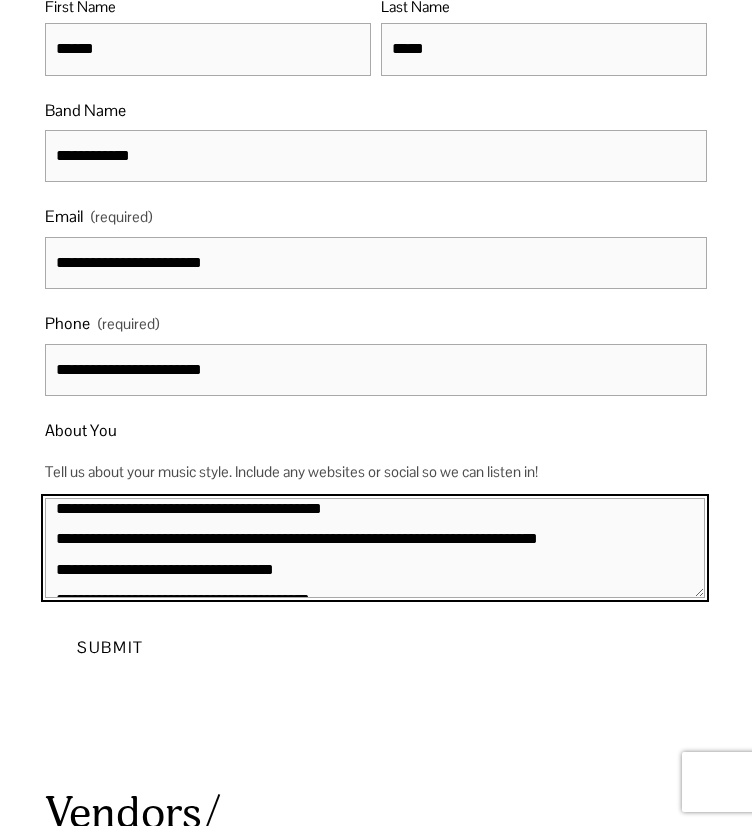 click on "**********" at bounding box center [375, 548] 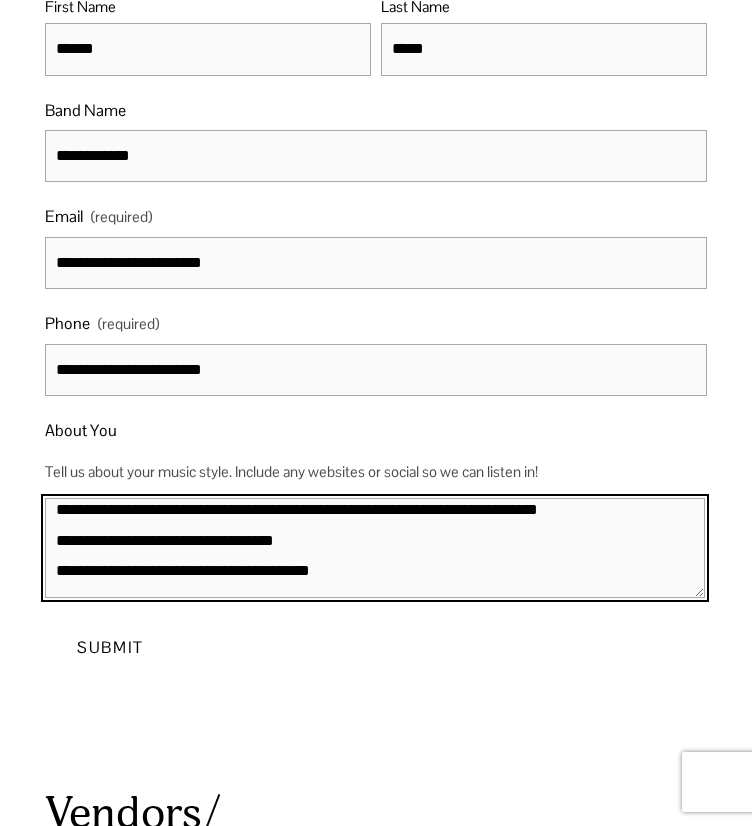 scroll, scrollTop: 297, scrollLeft: 0, axis: vertical 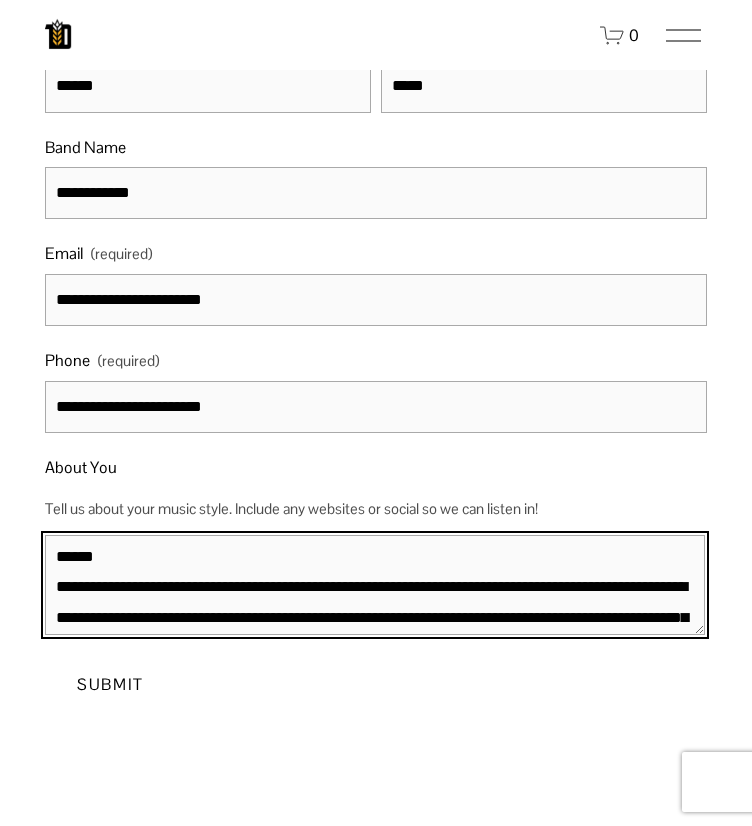 click on "**********" at bounding box center [375, 585] 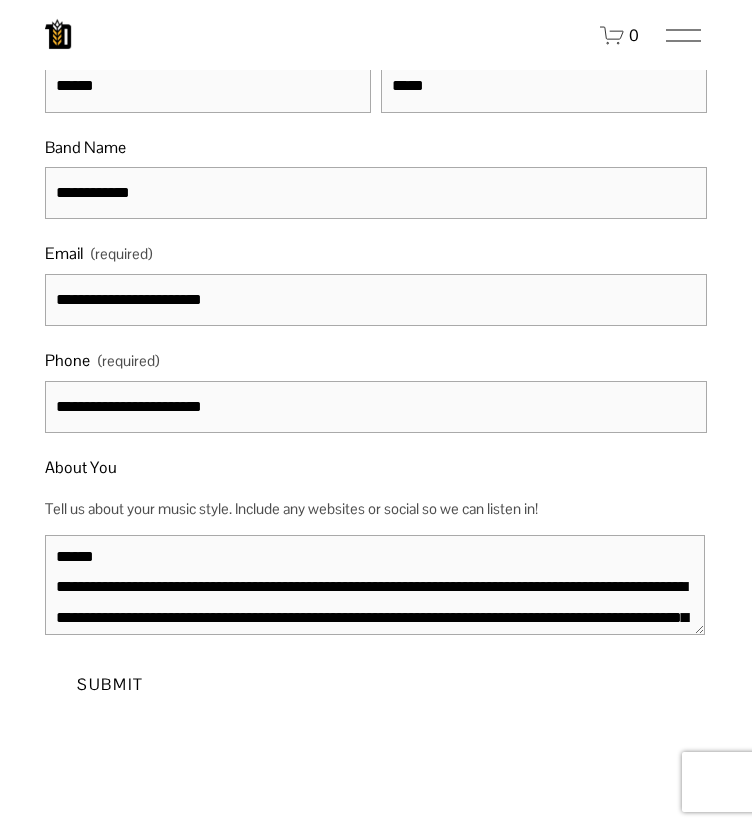 click on "**********" at bounding box center [376, 249] 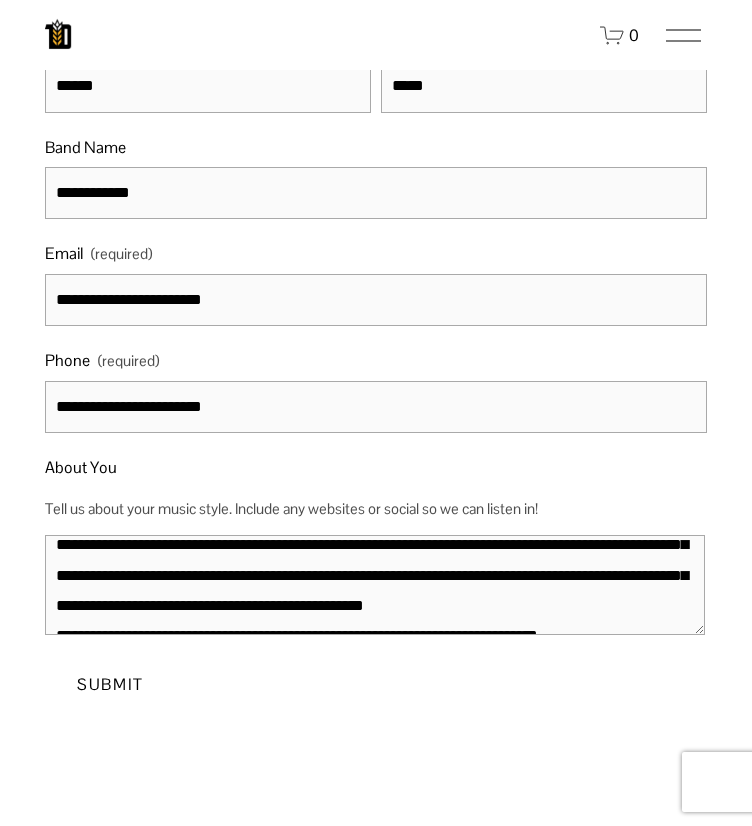 scroll, scrollTop: 108, scrollLeft: 0, axis: vertical 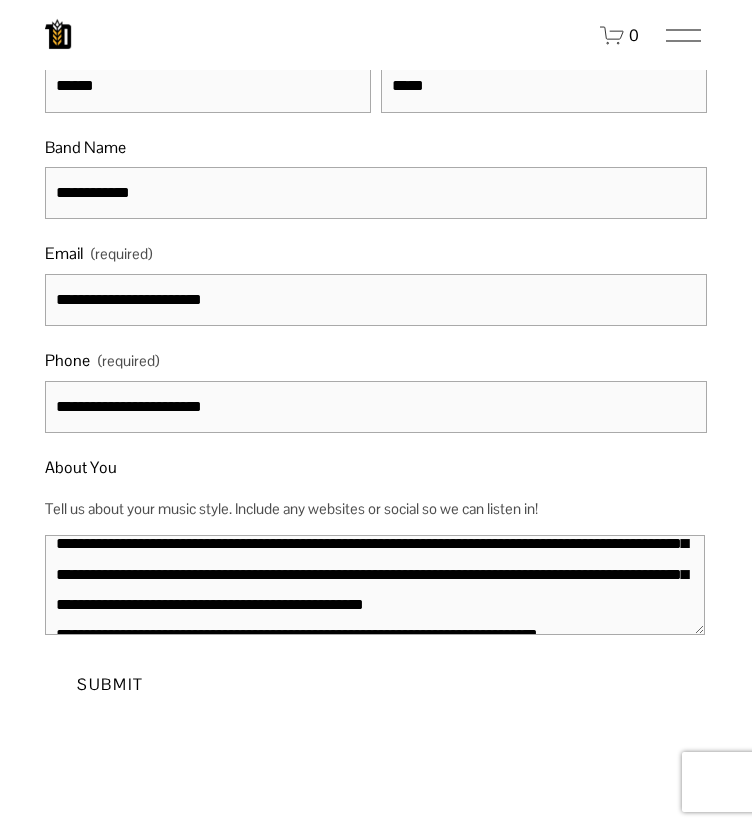click on "**********" at bounding box center (376, 249) 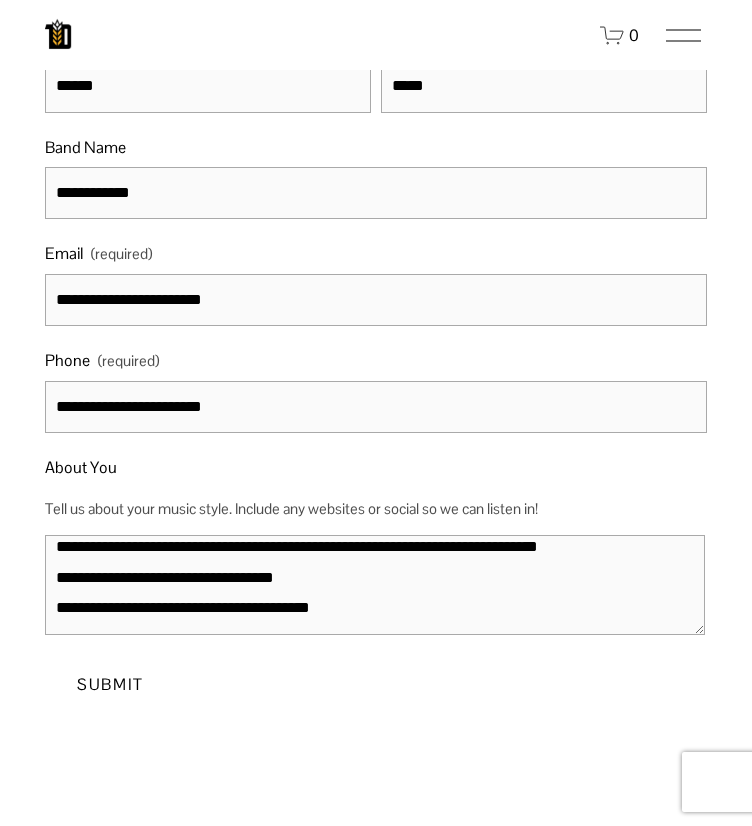 scroll, scrollTop: 0, scrollLeft: 0, axis: both 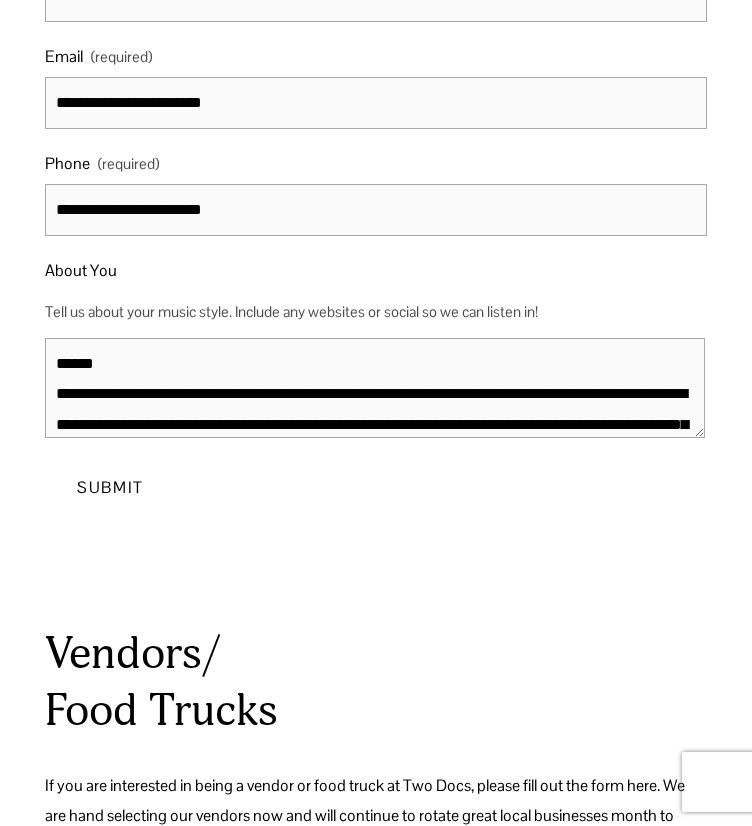 click on "Submit" at bounding box center [110, 487] 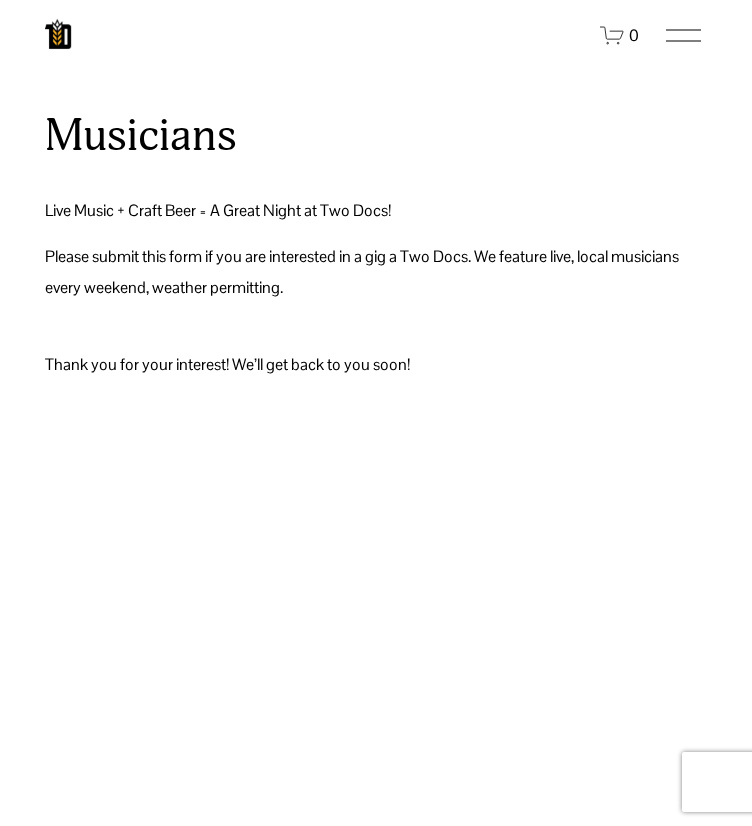 scroll, scrollTop: 0, scrollLeft: 0, axis: both 